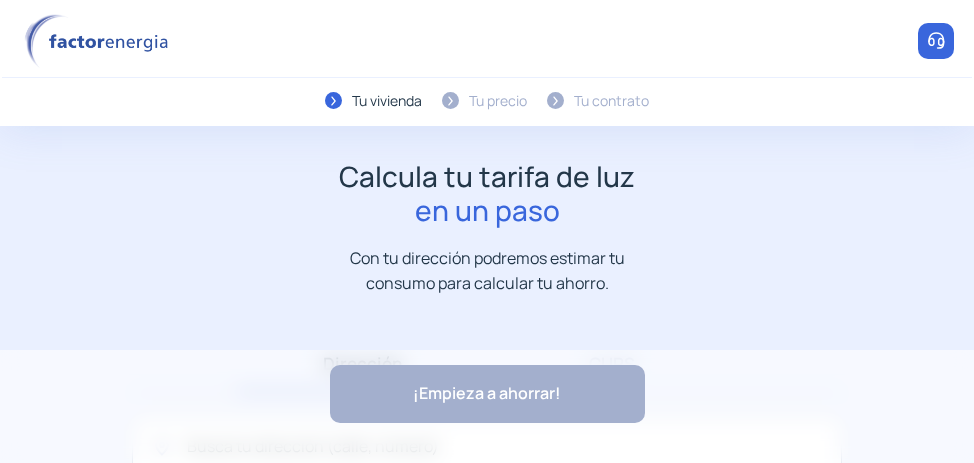 scroll, scrollTop: 0, scrollLeft: 0, axis: both 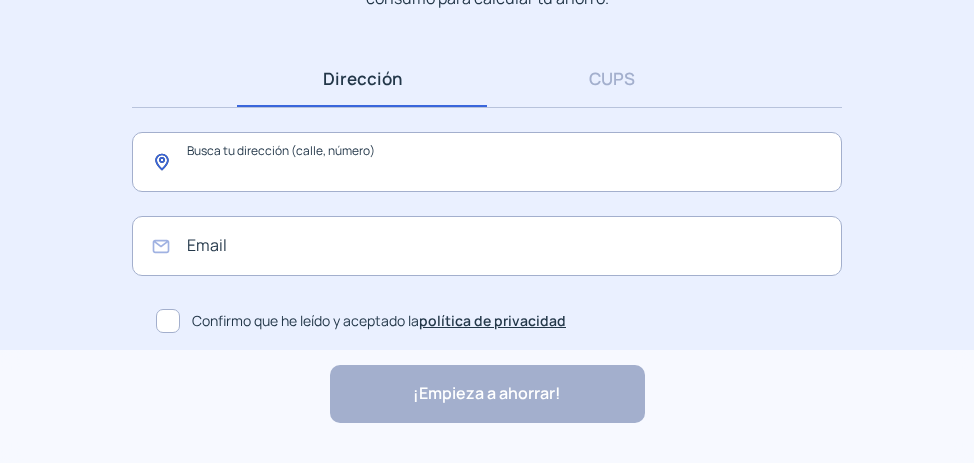 click 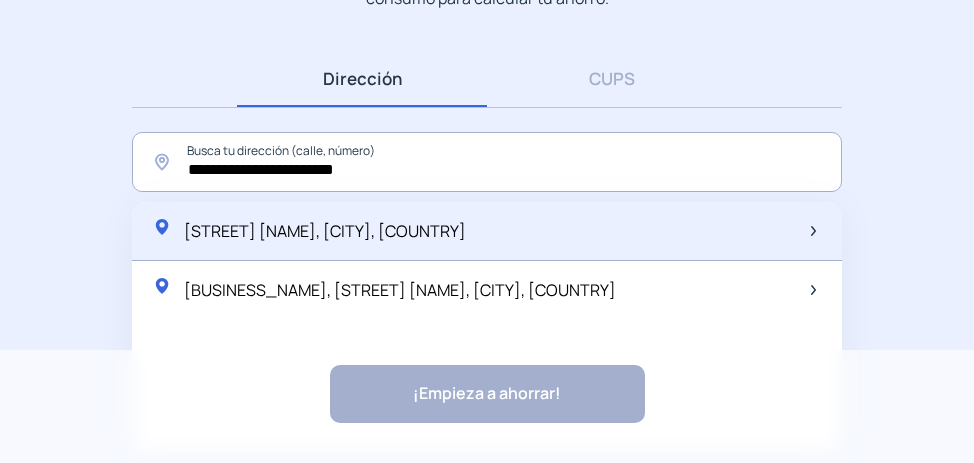 click on "[STREET] [NAME], [CITY], [COUNTRY]" 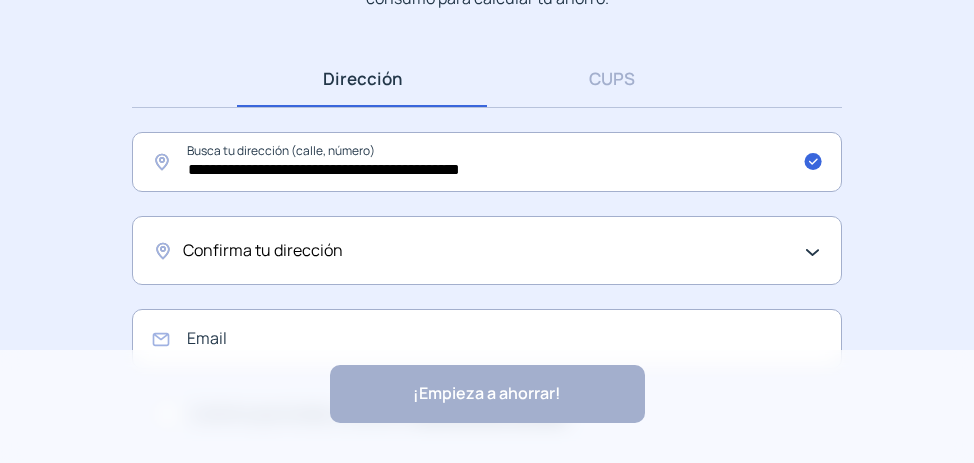click on "Confirma tu dirección" 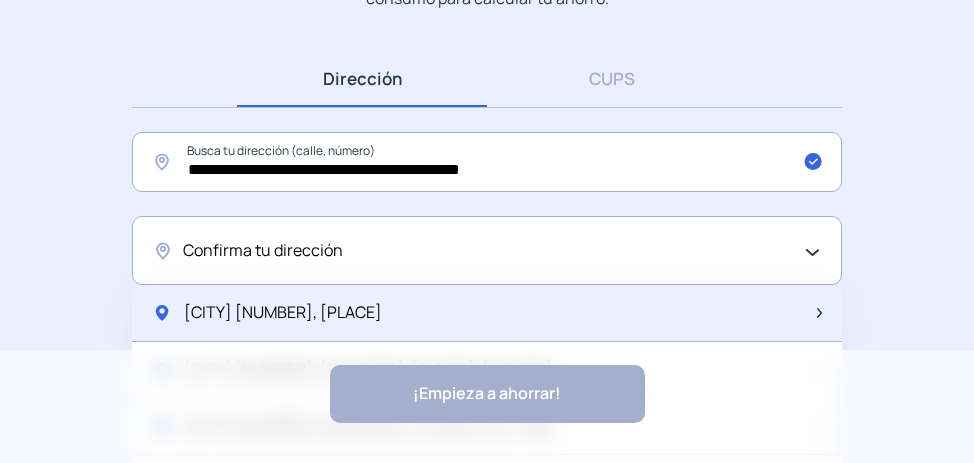click on "[CITY] [NUMBER], [PLACE]" 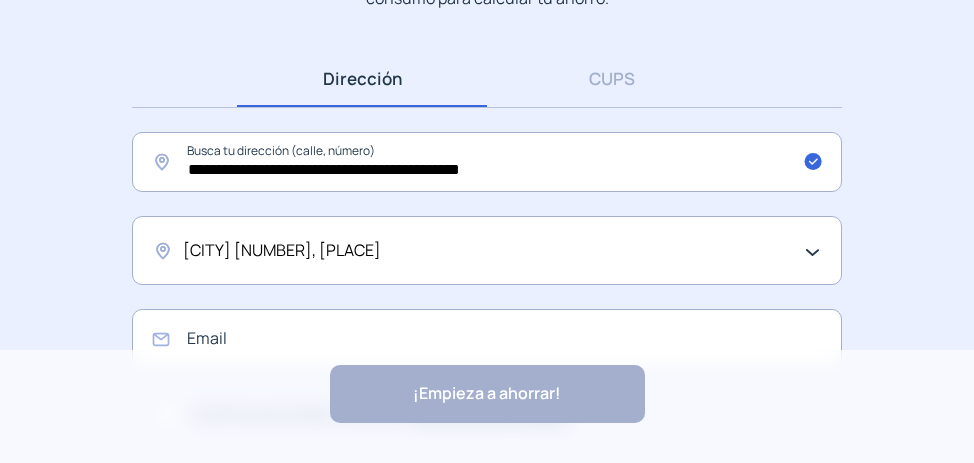 click on "[CITY] [NUMBER], [PLACE]" 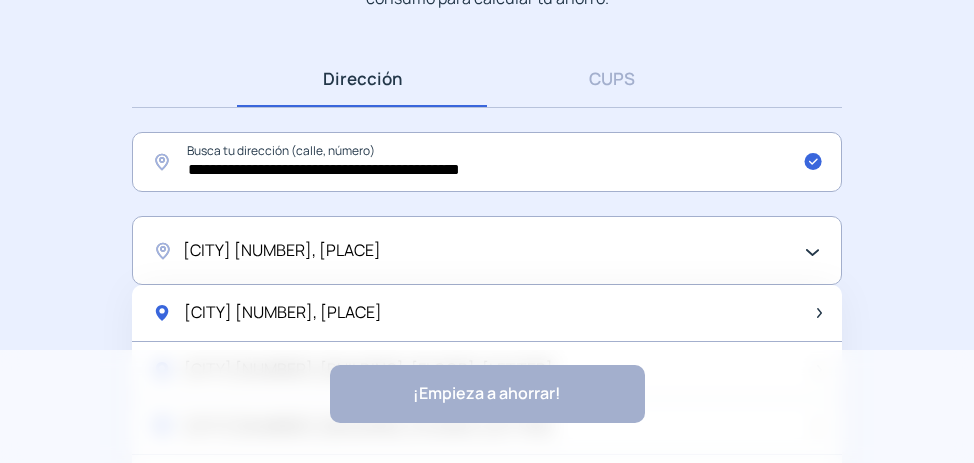 click on "[CITY] [NUMBER], [PLACE]" 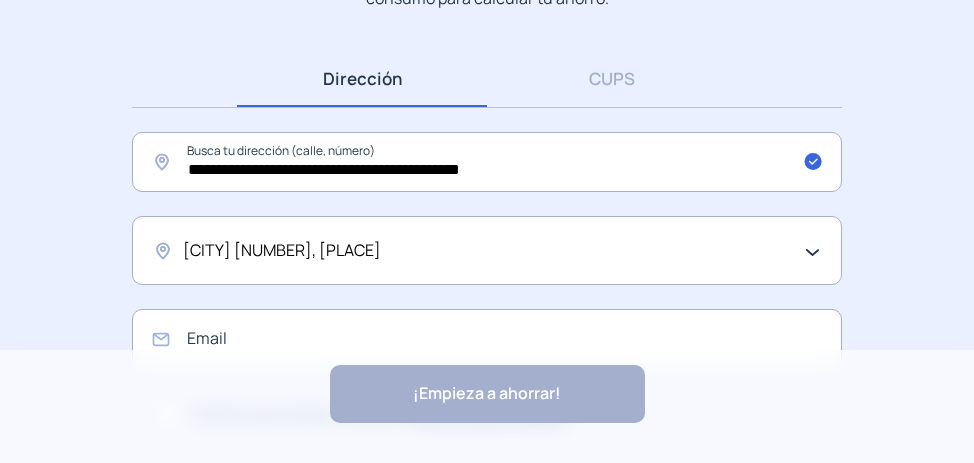 click on "[CITY] [NUMBER], [PLACE]" 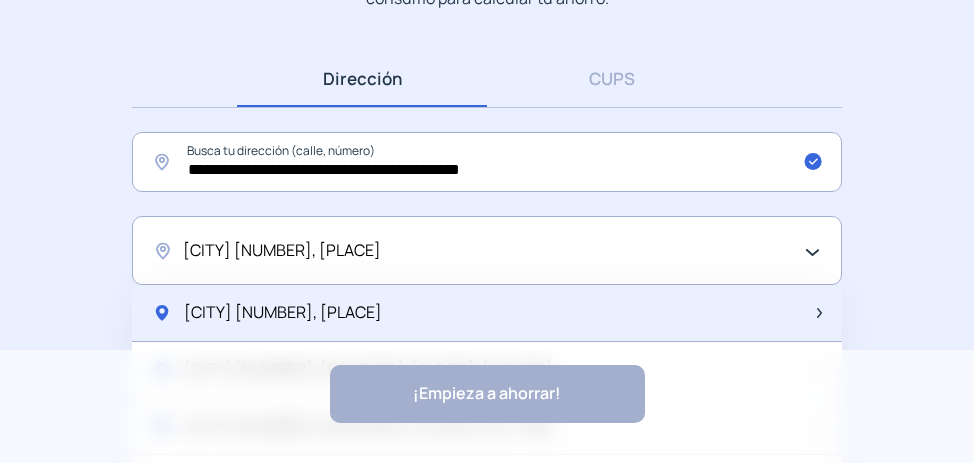 click on "[CITY] [NUMBER], [PLACE]" 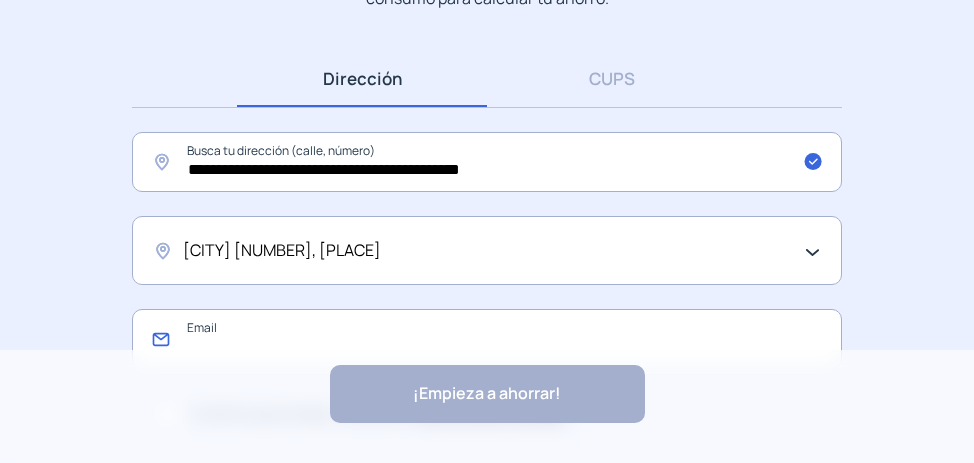 click 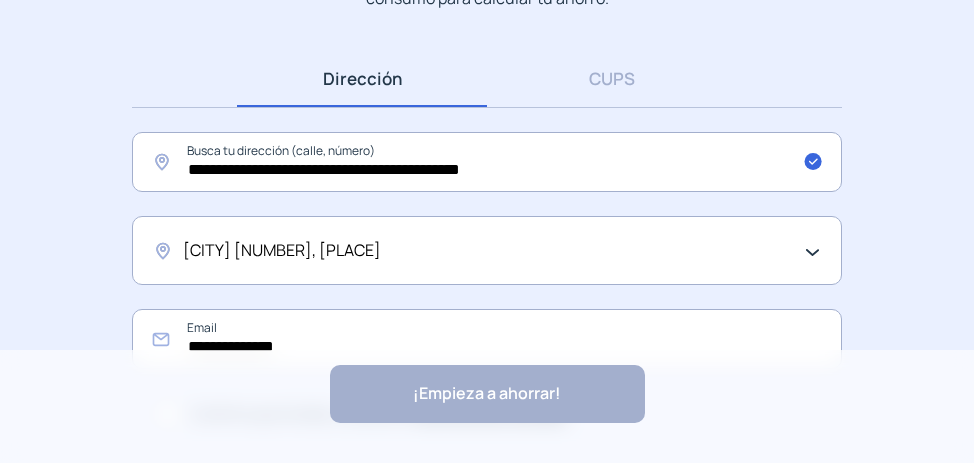 click on "[CITY] [NUMBER], [PLACE]" 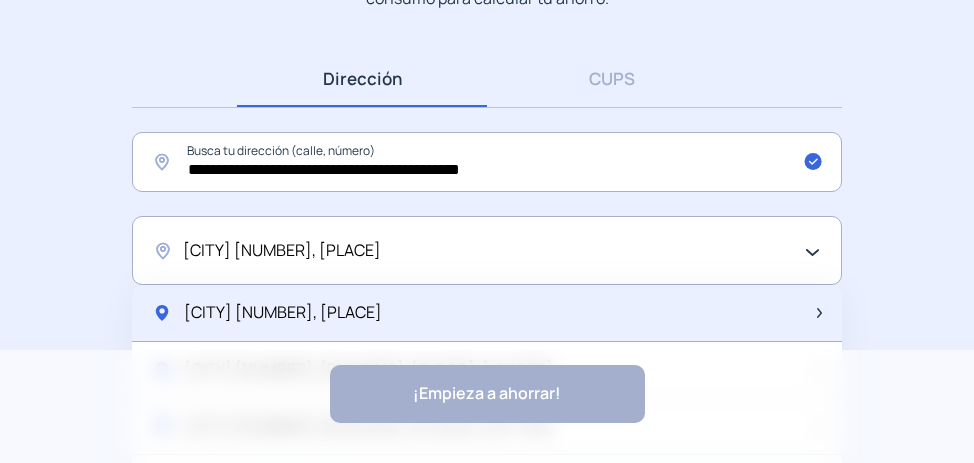 click on "[CITY] [NUMBER], [PLACE]" 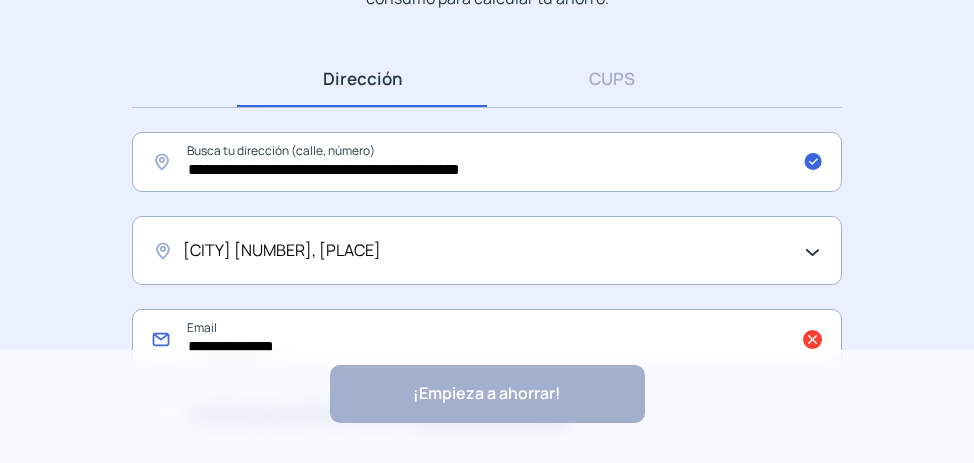 click on "**********" 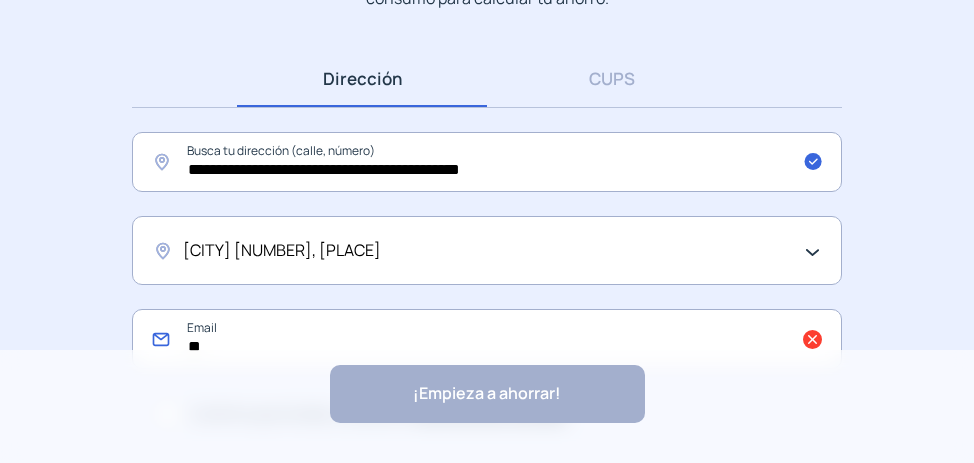 type on "*" 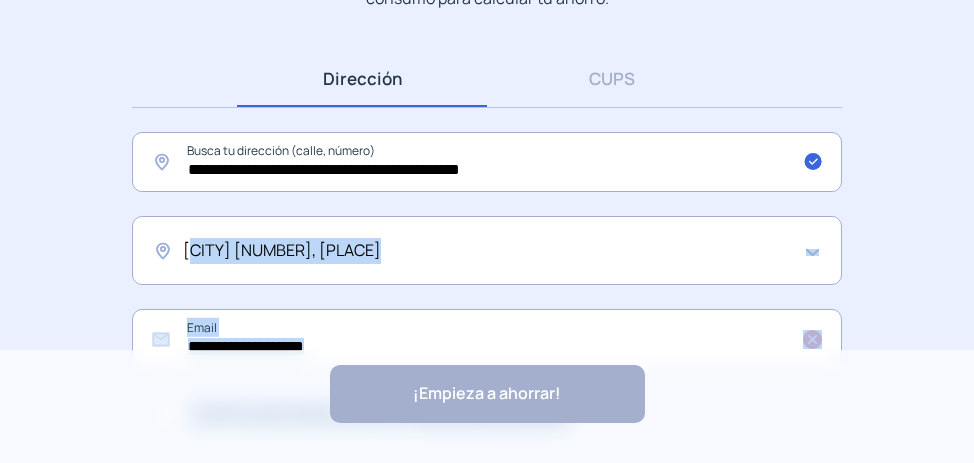 drag, startPoint x: 970, startPoint y: 229, endPoint x: 964, endPoint y: 377, distance: 148.12157 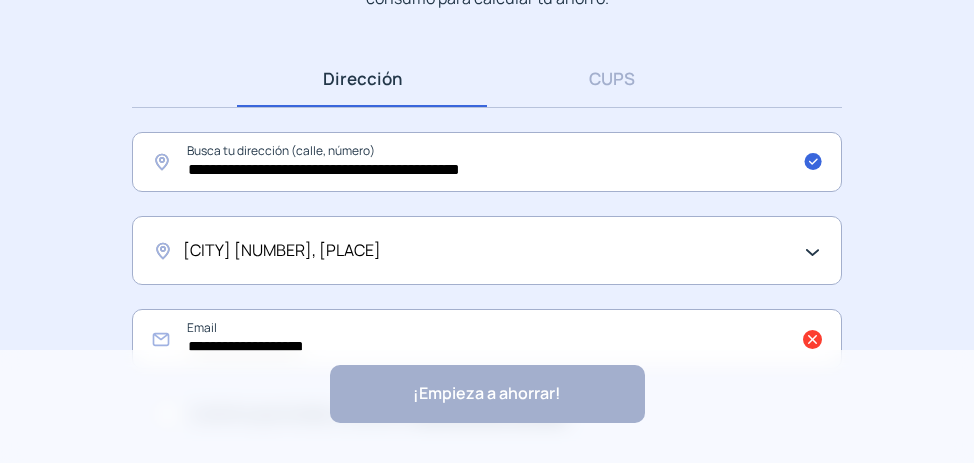click on "**********" 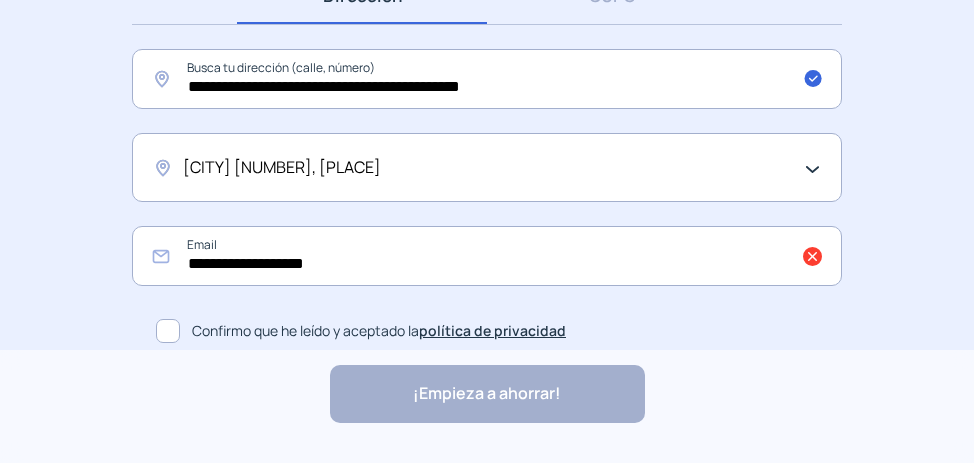 scroll, scrollTop: 378, scrollLeft: 0, axis: vertical 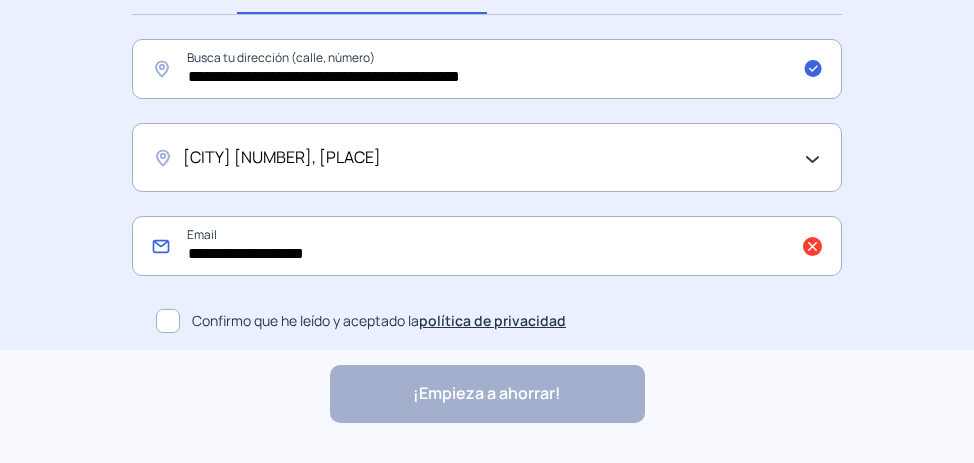click on "**********" 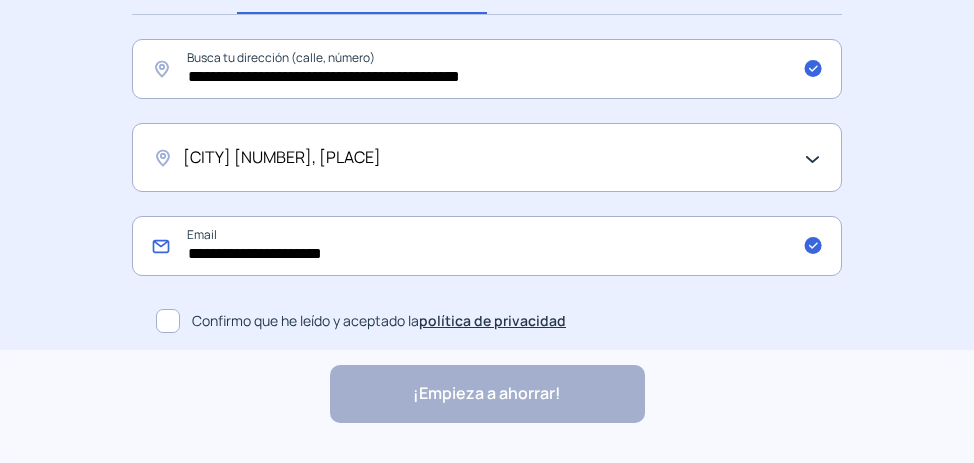 type on "**********" 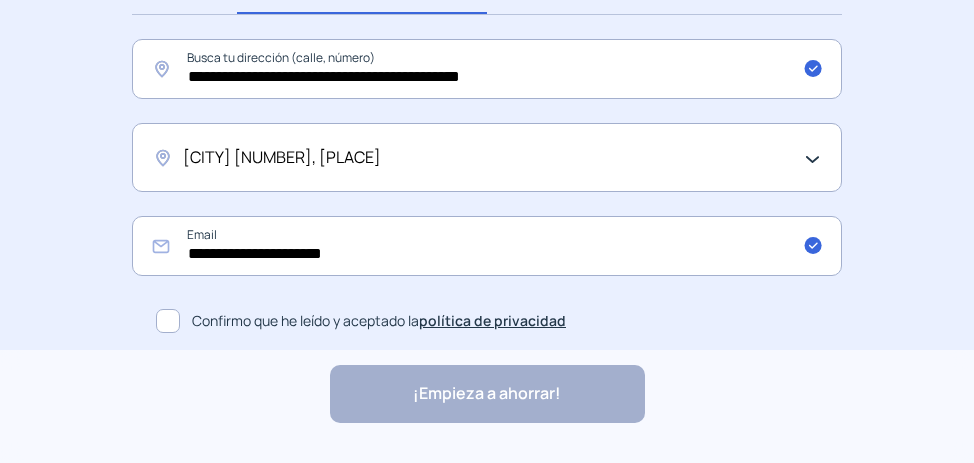 click 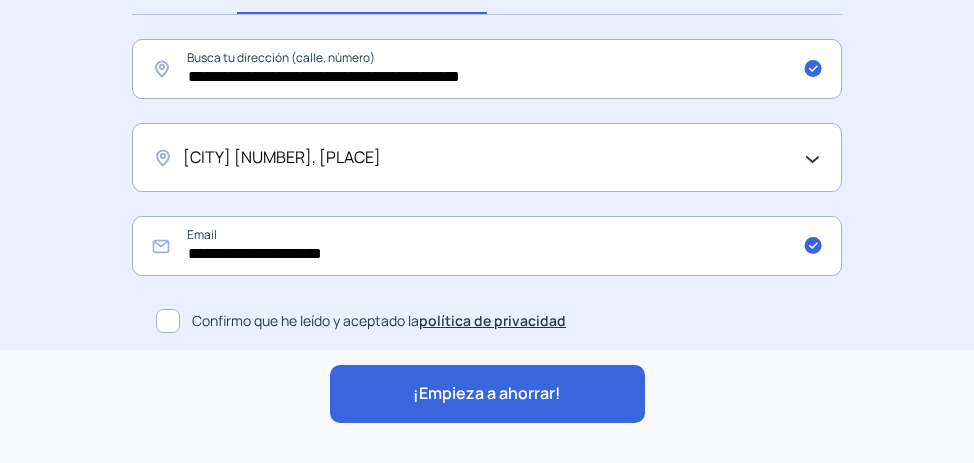 click on "¡Empieza a ahorrar!" 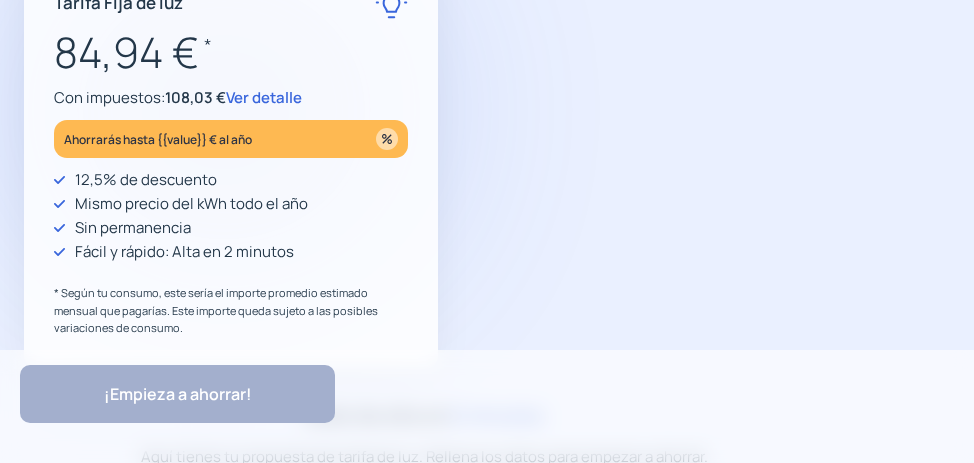 scroll, scrollTop: 160, scrollLeft: 0, axis: vertical 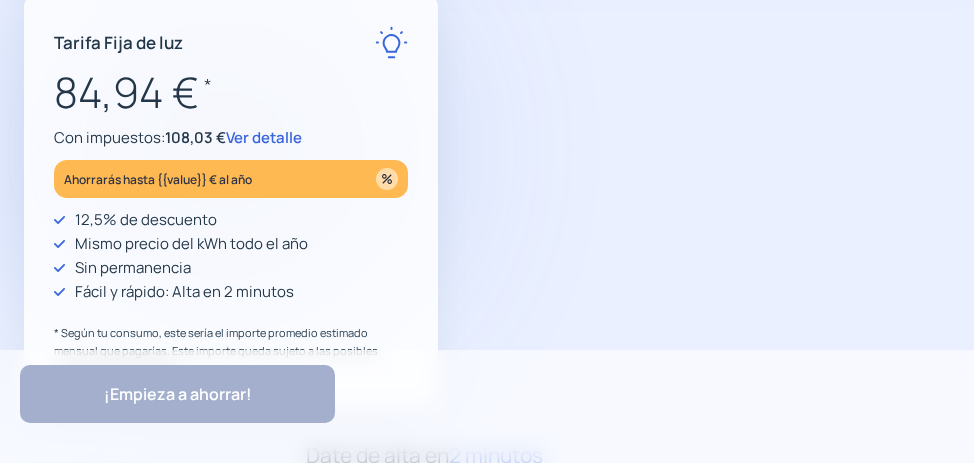 click on "Ver detalle" 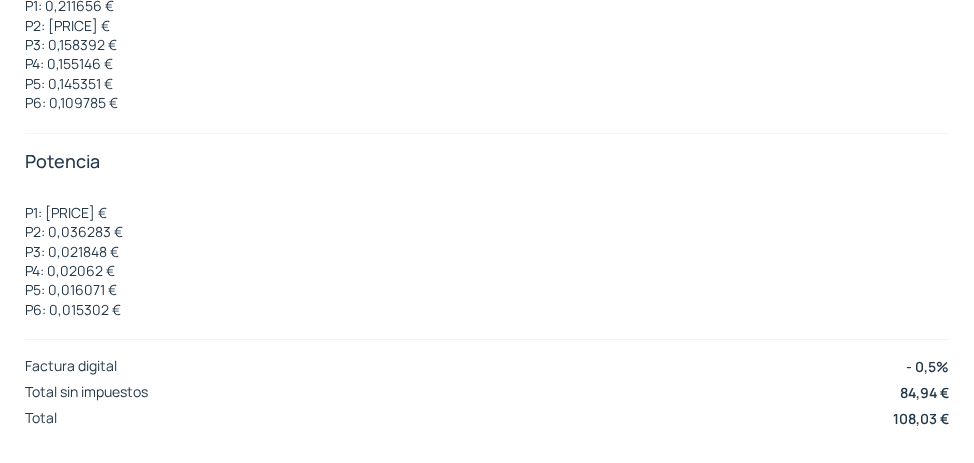 scroll, scrollTop: 208, scrollLeft: 0, axis: vertical 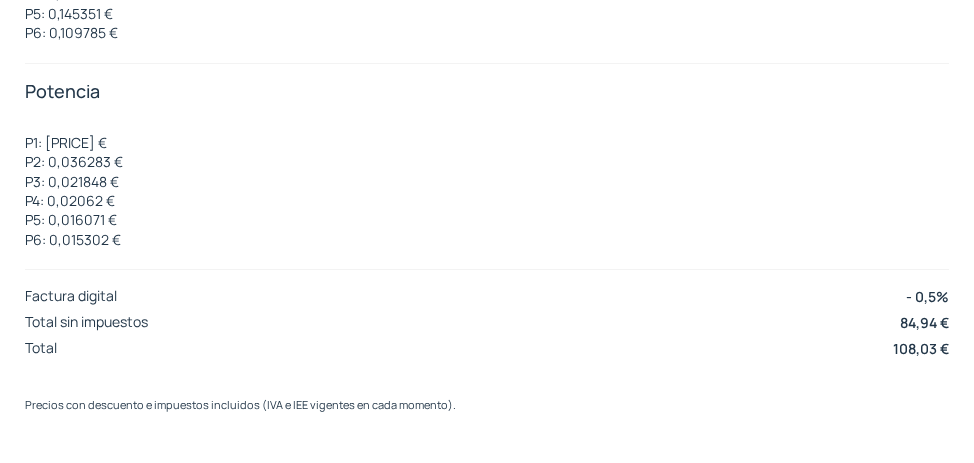 click on "Detalle tarifa Energía P1: [PRICE] € P2: [PRICE] € P3: [PRICE] € P4: [PRICE] € P5: [PRICE] € P6: [PRICE] € Potencia P1: [PRICE] € P2: [PRICE] € P3: [PRICE] € P4: [PRICE] € P5: [PRICE] € P6: [PRICE] € Factura digital - 0,5% Total sin impuestos [PRICE] € Total [PRICE] € Precios con descuento e impuestos incluidos (IVA e IEE vigentes en cada momento)." 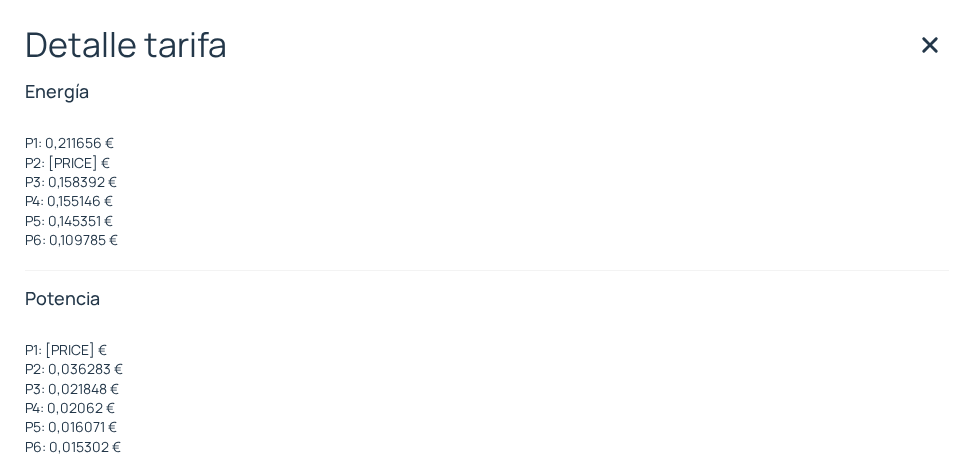 click 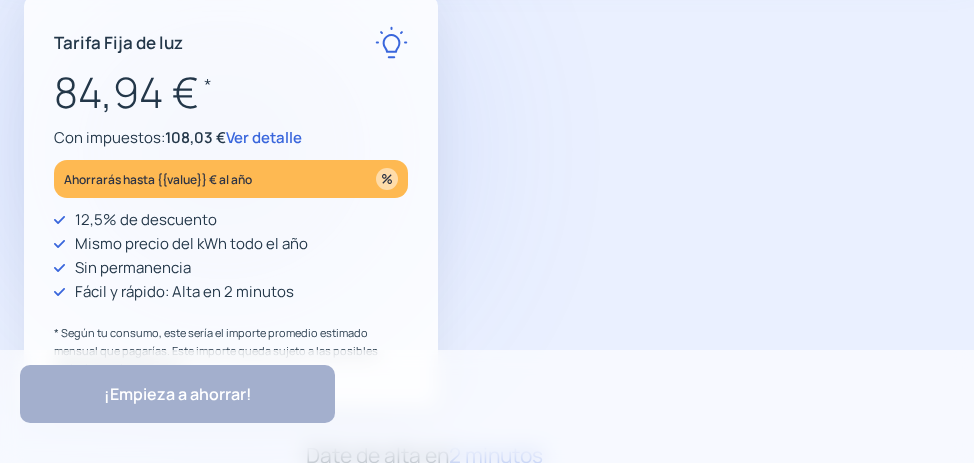 click on "Ahorrarás hasta {{value}} € al año" 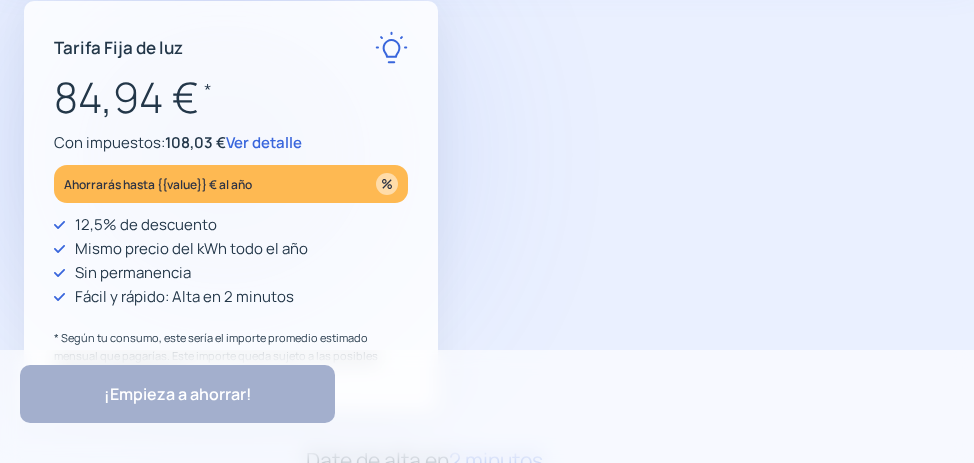 scroll, scrollTop: 0, scrollLeft: 0, axis: both 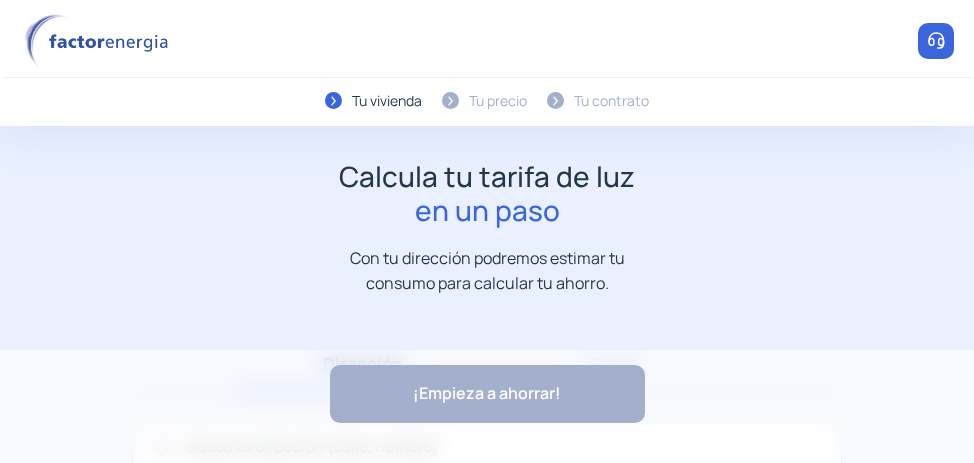 drag, startPoint x: 969, startPoint y: 231, endPoint x: 959, endPoint y: 277, distance: 47.07441 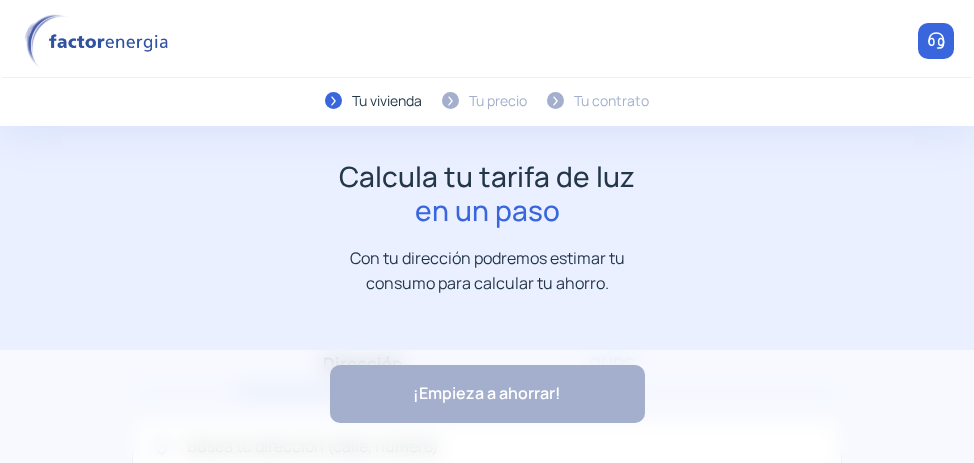 click on "**********" 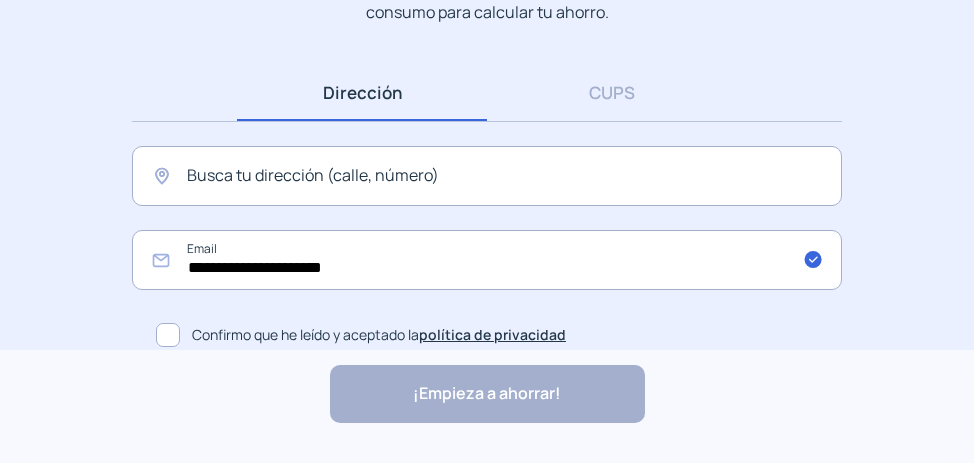 scroll, scrollTop: 285, scrollLeft: 0, axis: vertical 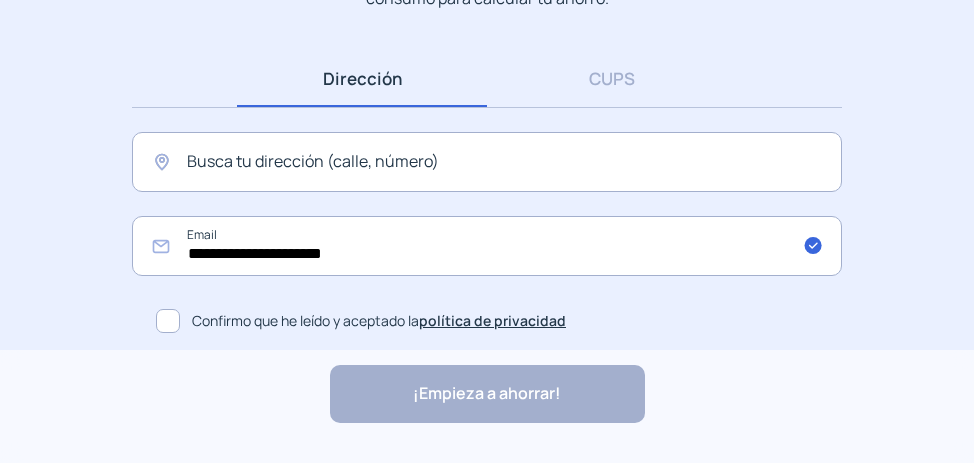 click 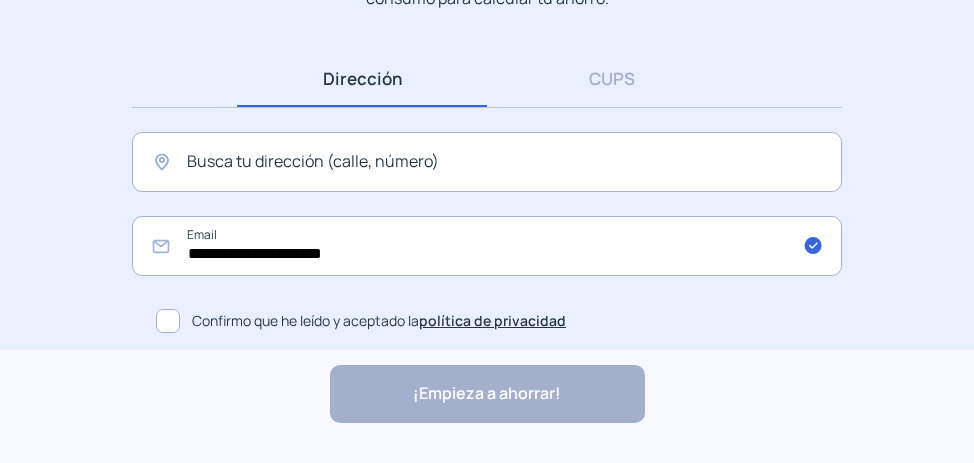 click on "¡Empieza a ahorrar! "Excelente servicio y atención al cliente" "Respeto por el cliente y variedad de tarifas" "Todo genial y muy rápido" "Rapidez y buen trato al cliente"" 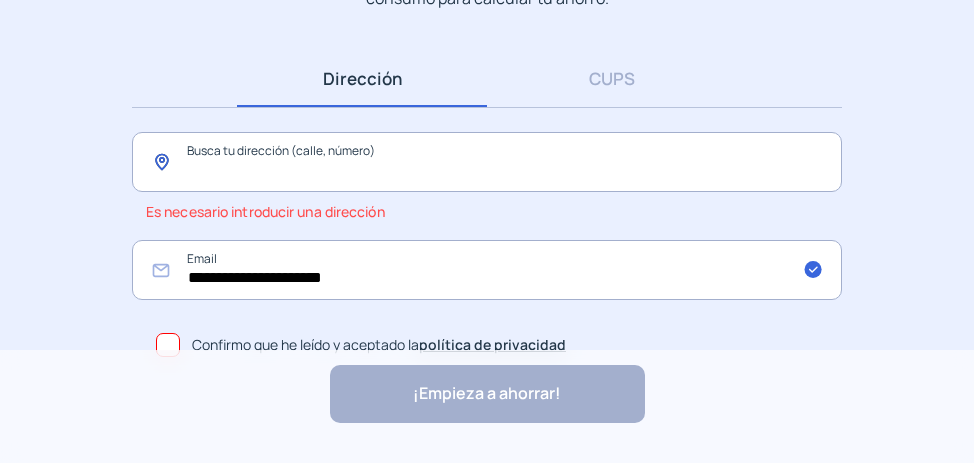 click 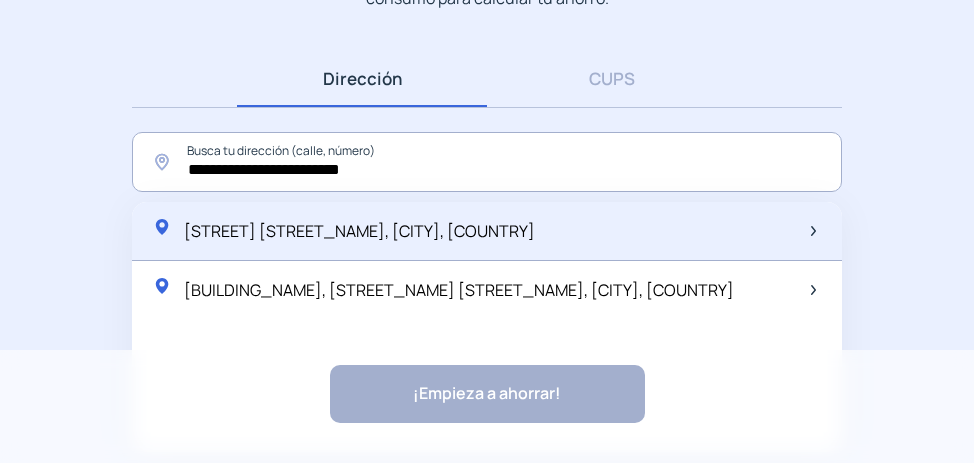 click on "Calle [STREET], [CITY], [COUNTRY]" 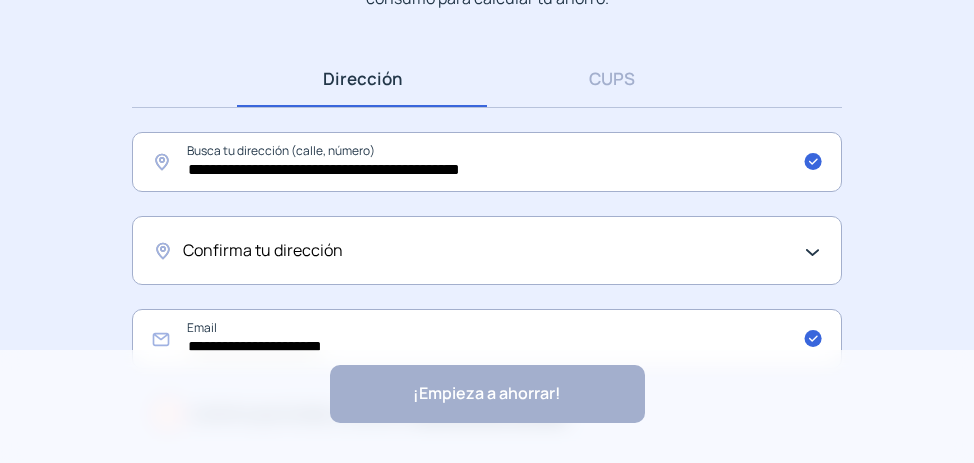 click on "Confirma tu dirección" 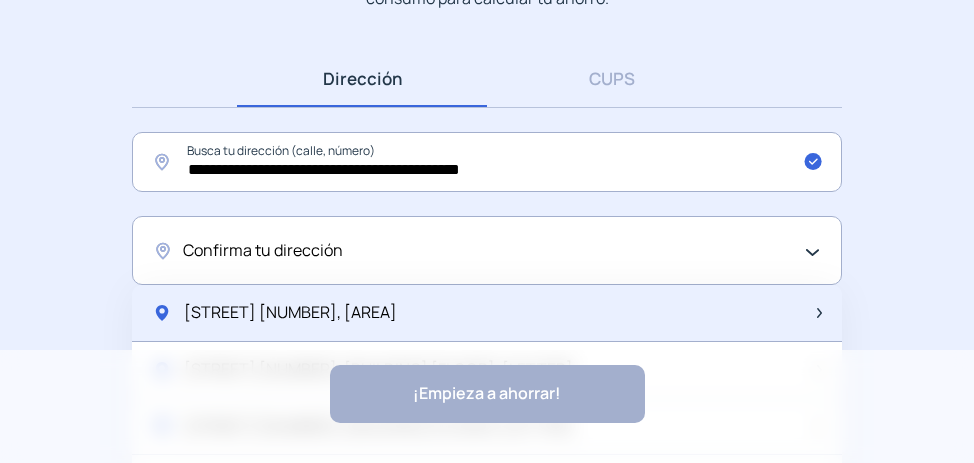 click on "[STREET] [NUMBER], [PLACE]" 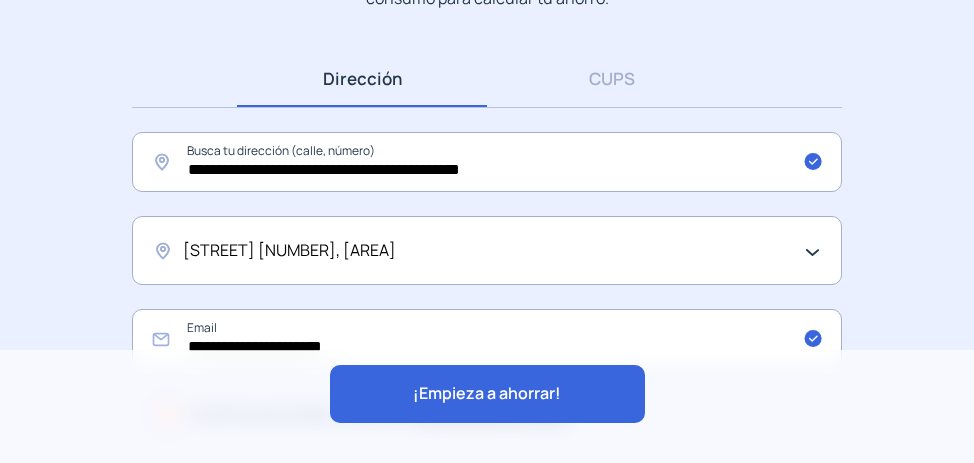 click on "¡Empieza a ahorrar!" 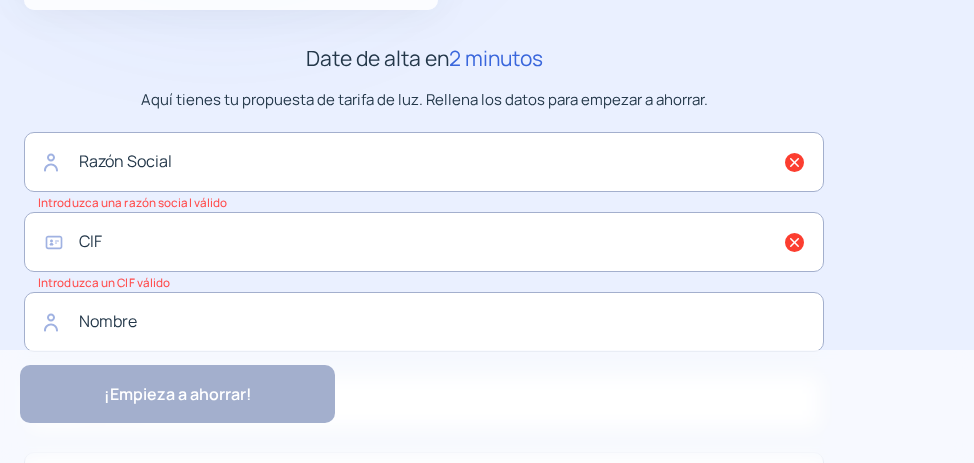 scroll, scrollTop: 597, scrollLeft: 0, axis: vertical 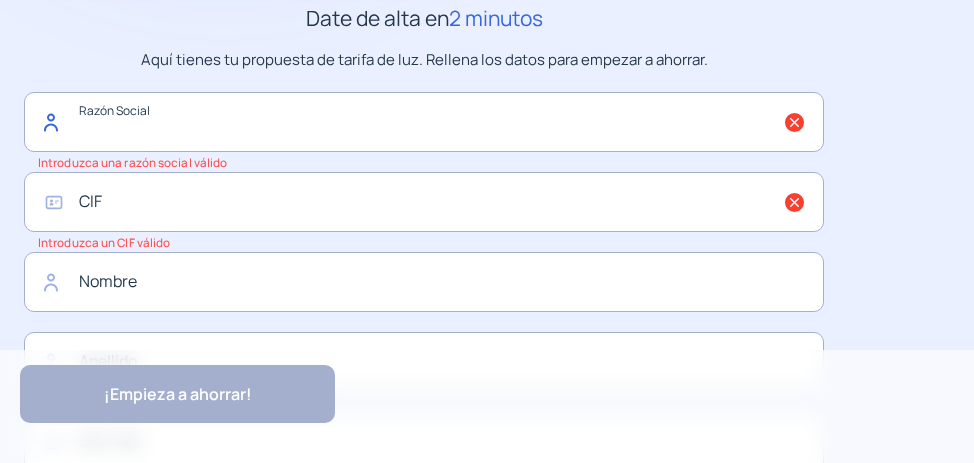 click 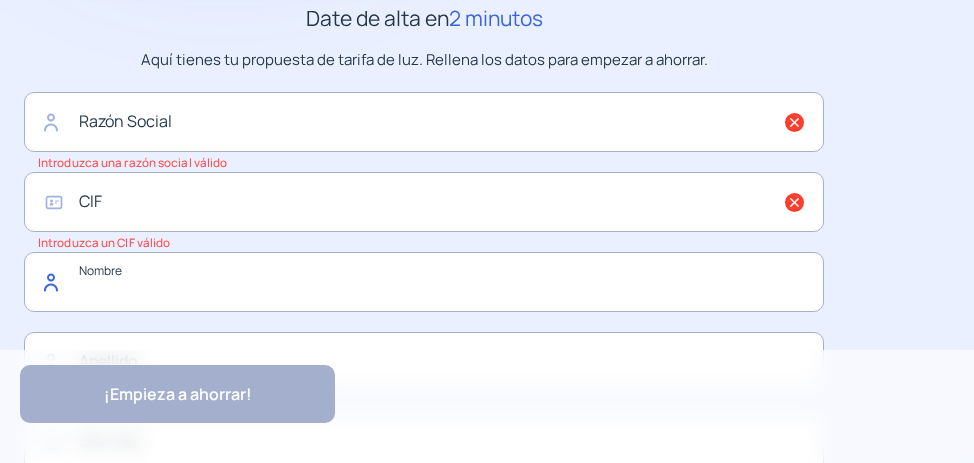 click 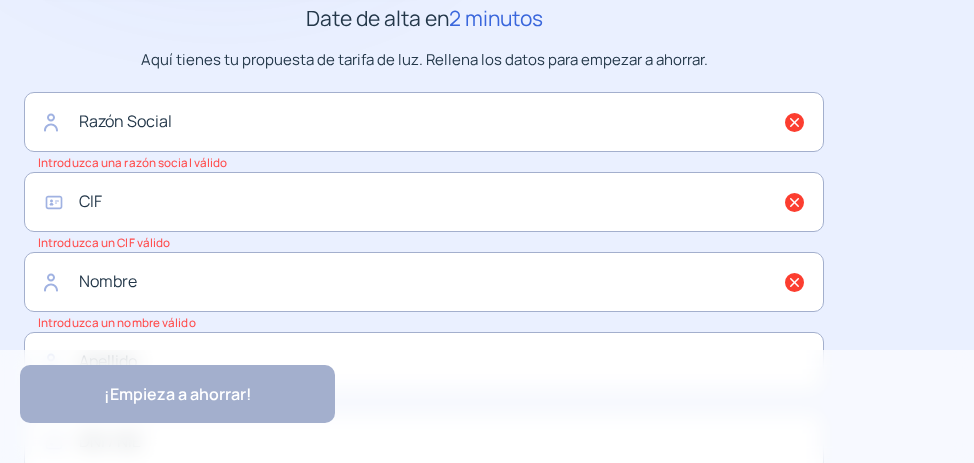 click on "**********" 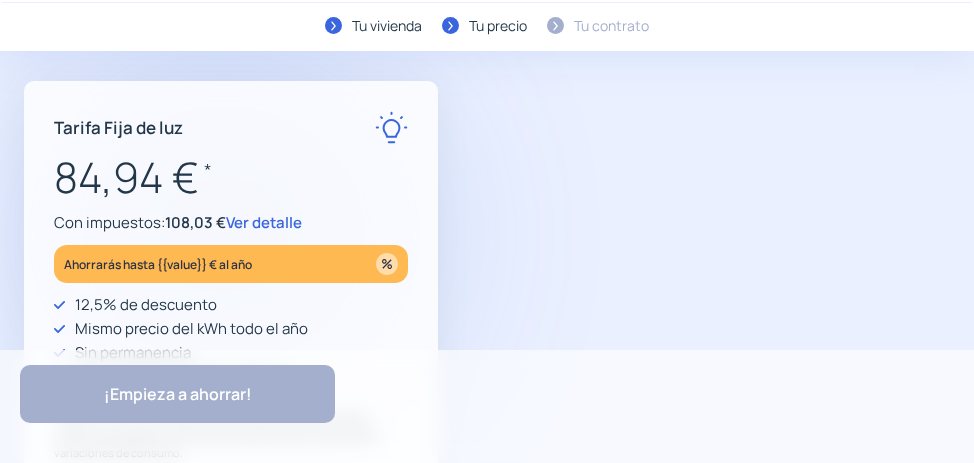 scroll, scrollTop: 0, scrollLeft: 0, axis: both 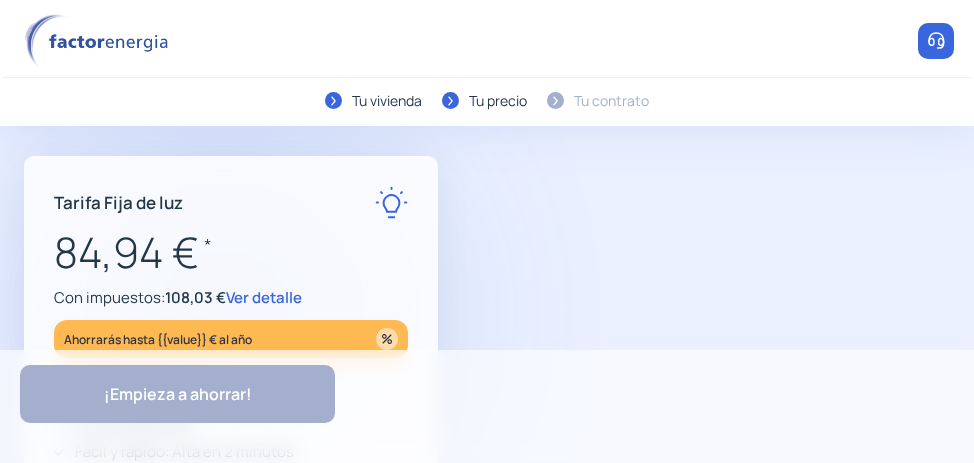 click 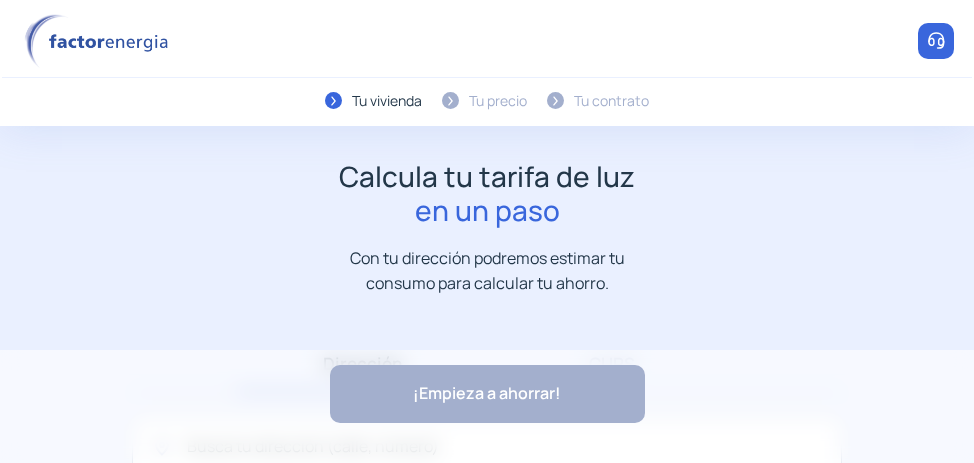 scroll, scrollTop: 0, scrollLeft: 0, axis: both 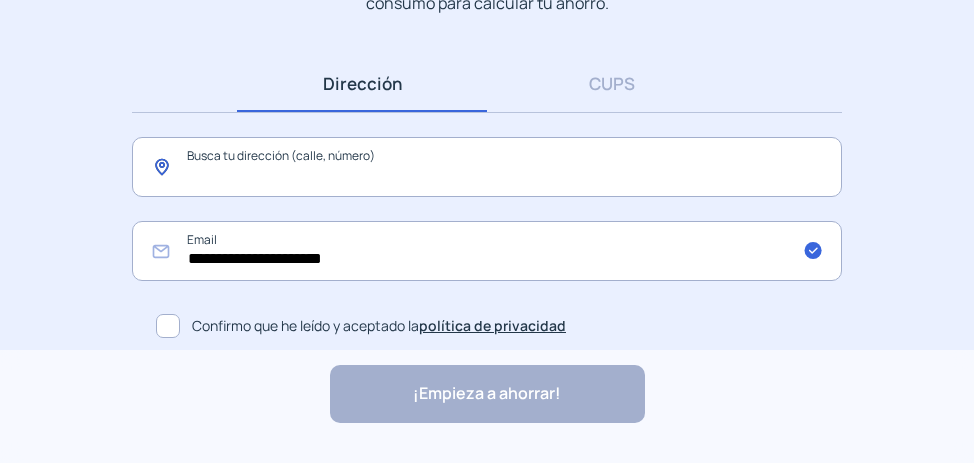 click 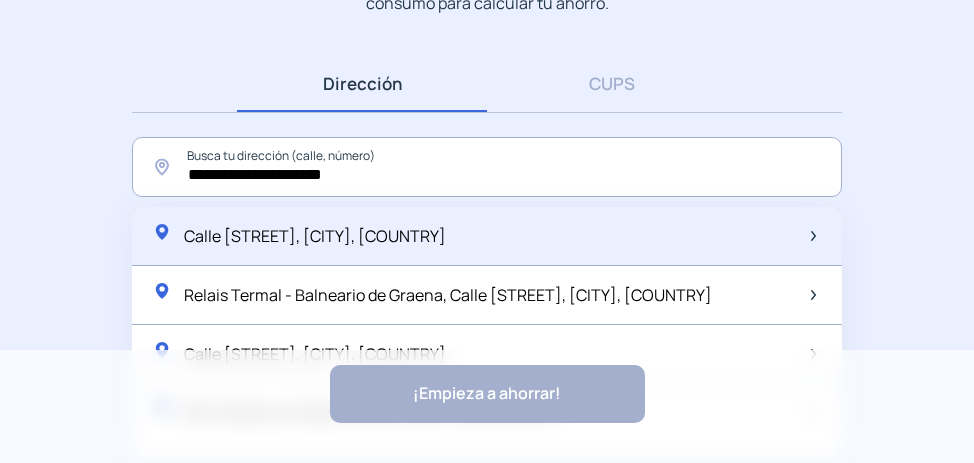 click on "Calle [STREET], [CITY], [COUNTRY]" 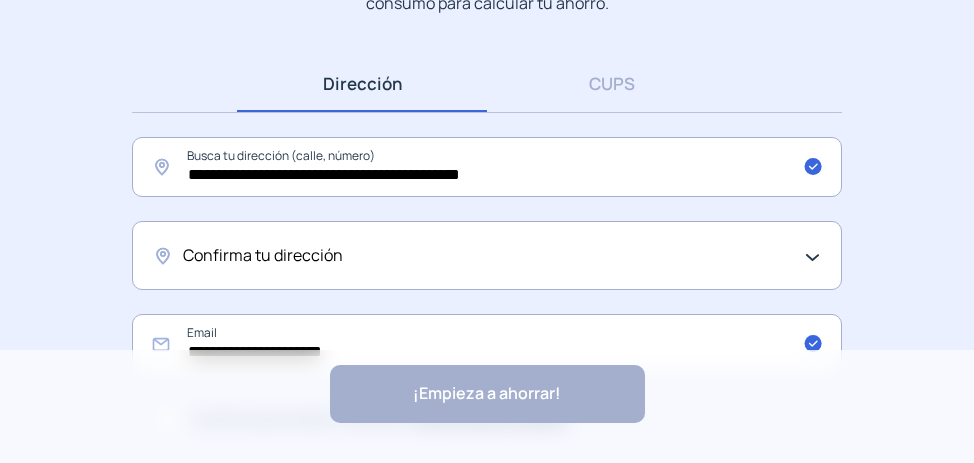 click on "**********" 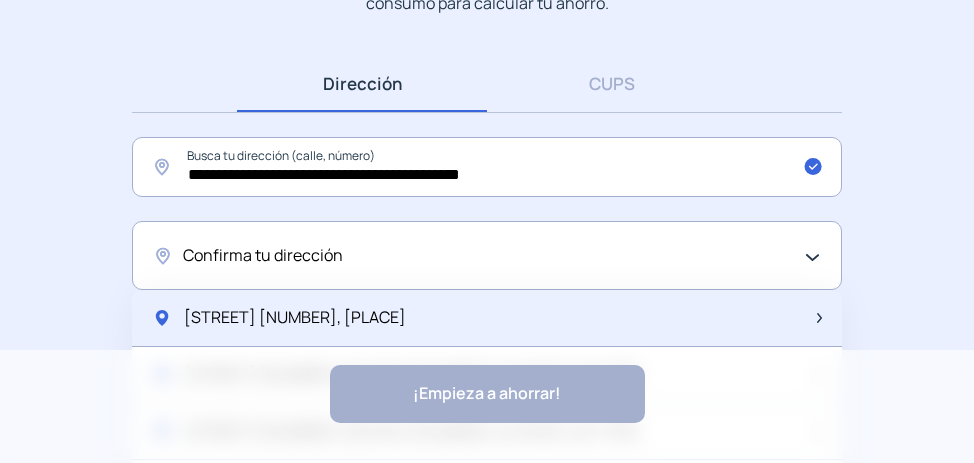 click on "[STREET] [NUMBER], [PLACE]" 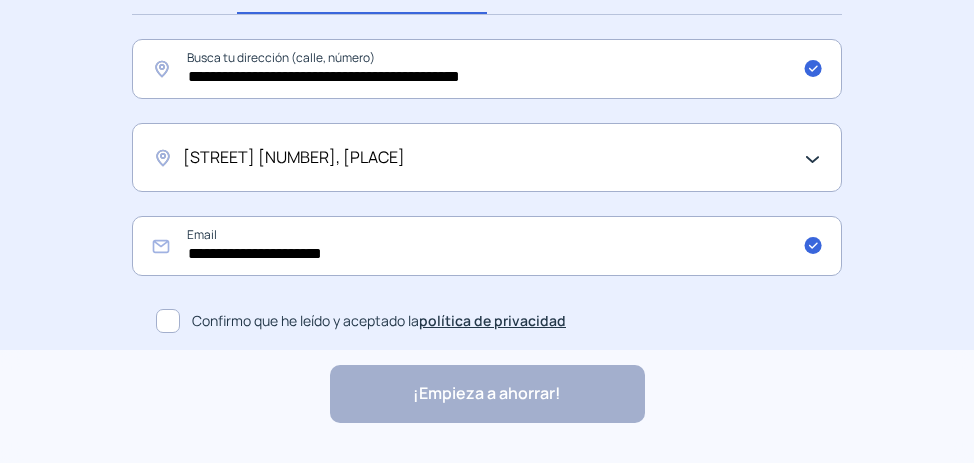 scroll, scrollTop: 378, scrollLeft: 0, axis: vertical 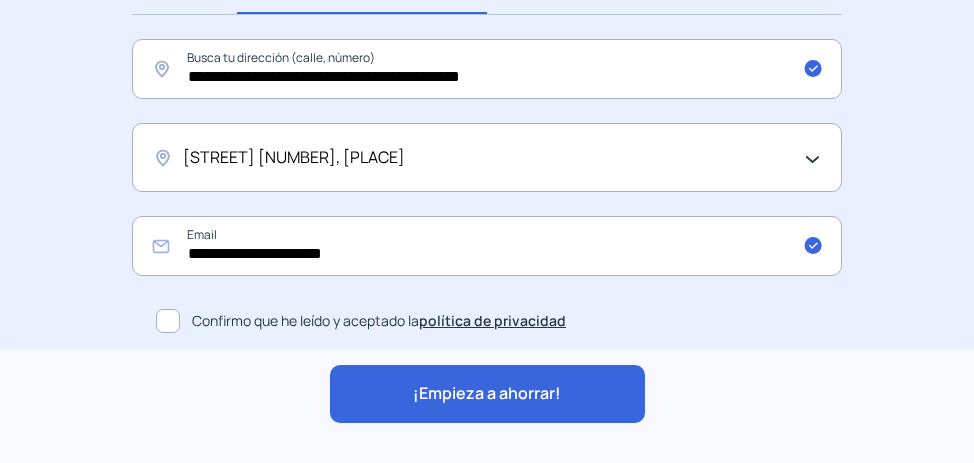 click on "¡Empieza a ahorrar!" 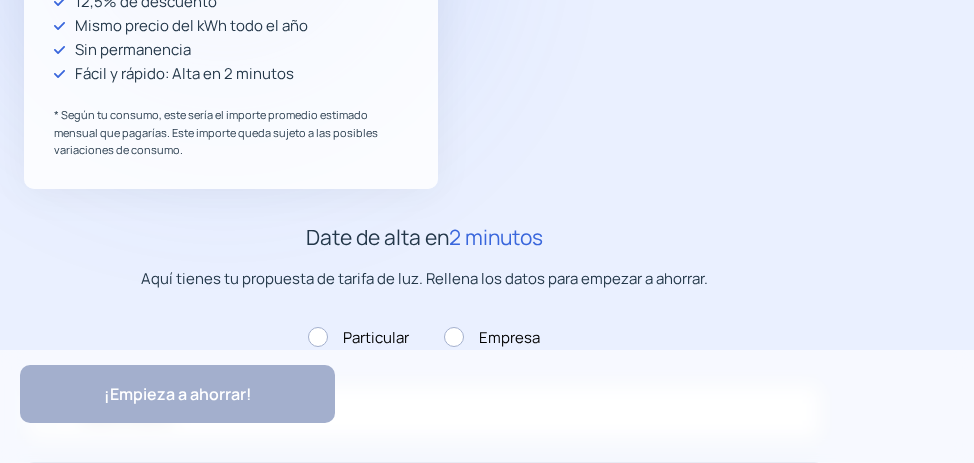 type on "**********" 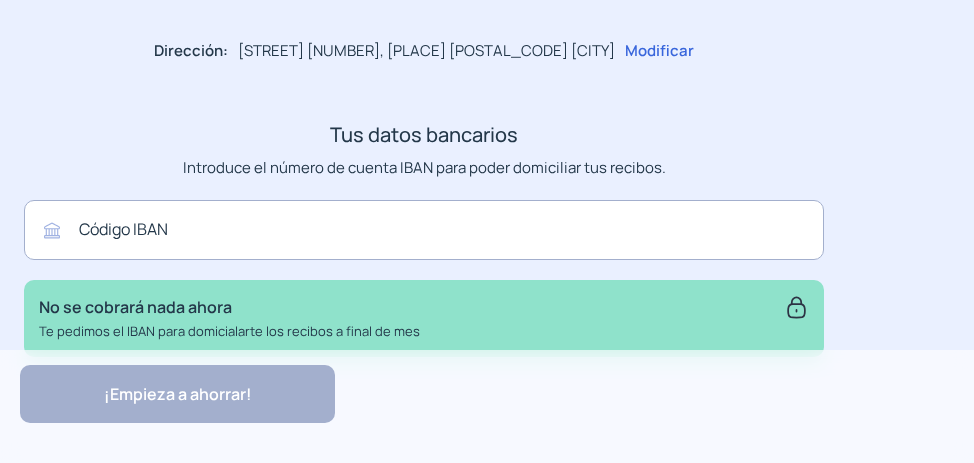 scroll, scrollTop: 1277, scrollLeft: 0, axis: vertical 